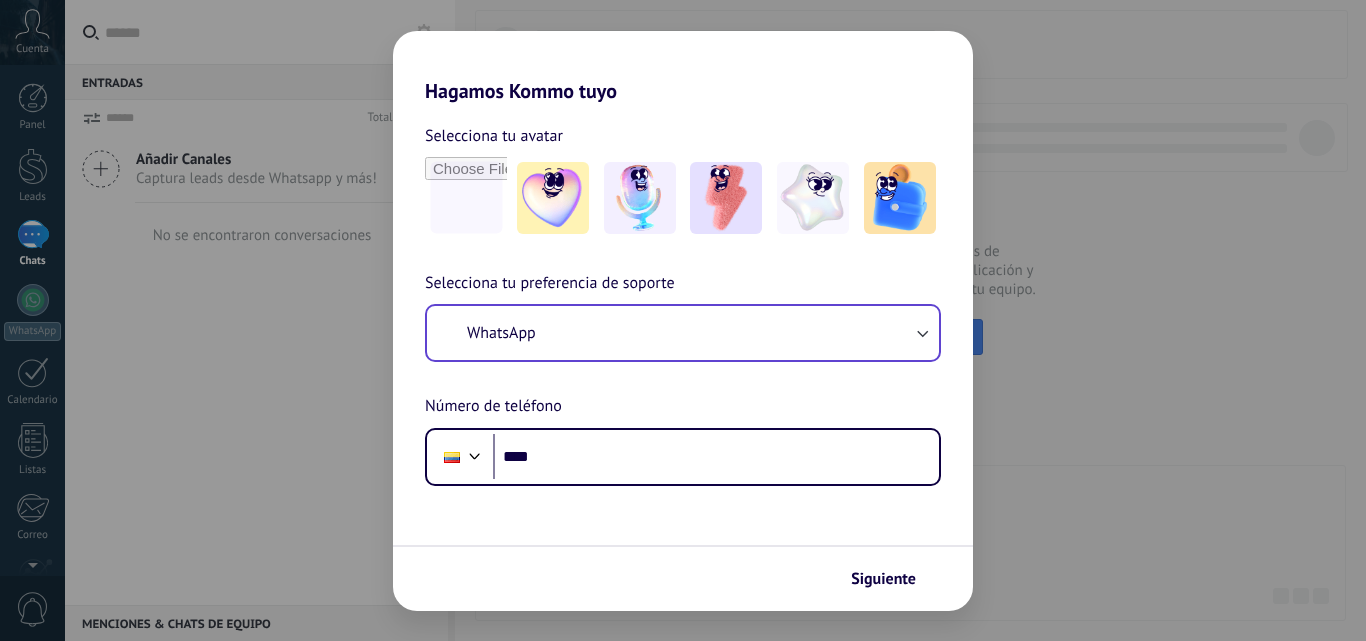 scroll, scrollTop: 0, scrollLeft: 0, axis: both 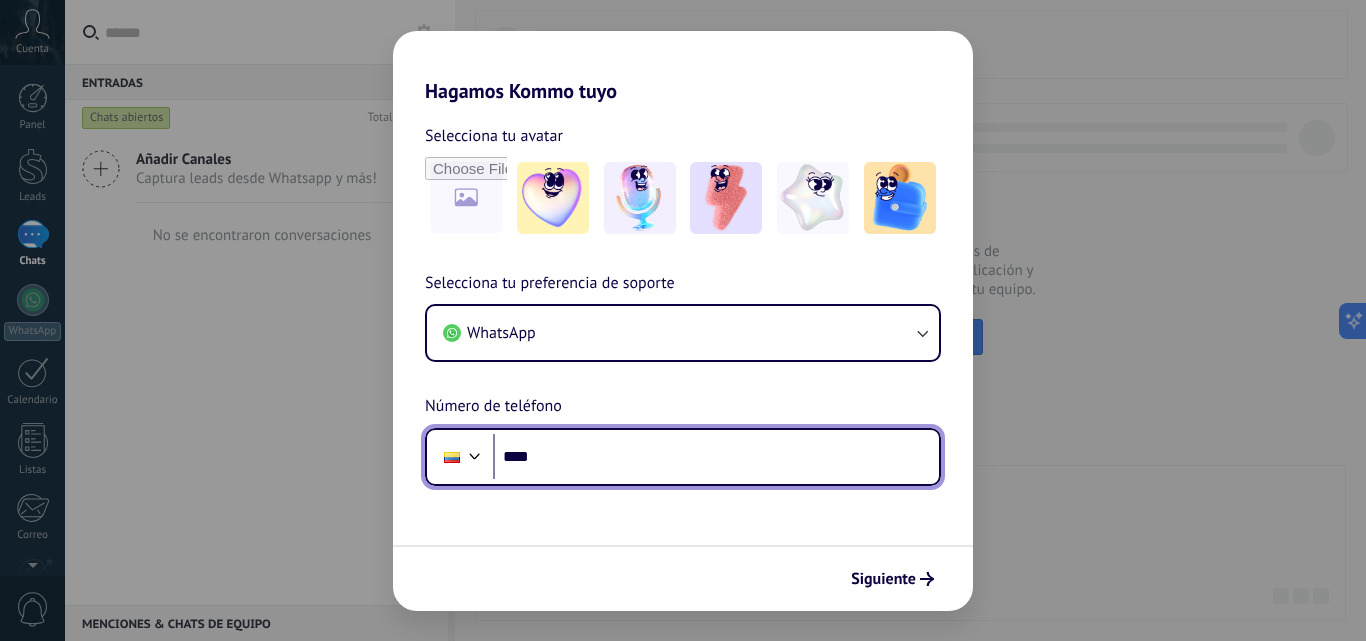 click on "****" at bounding box center (716, 457) 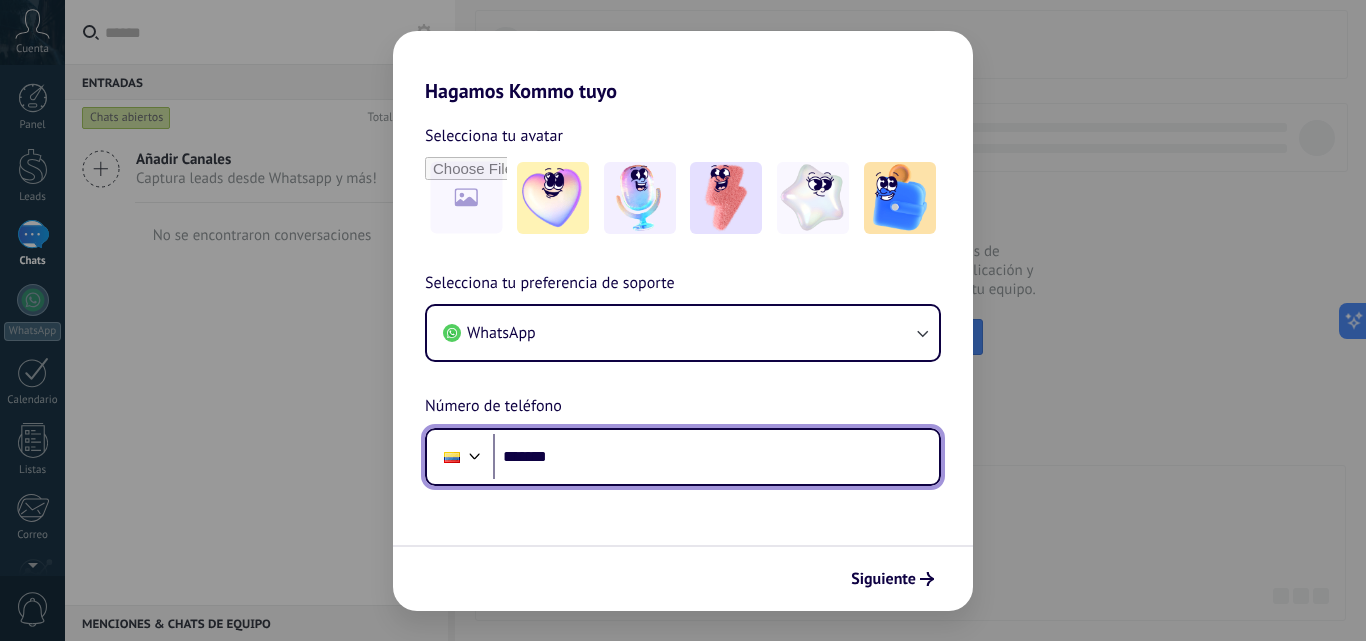 scroll, scrollTop: 0, scrollLeft: 0, axis: both 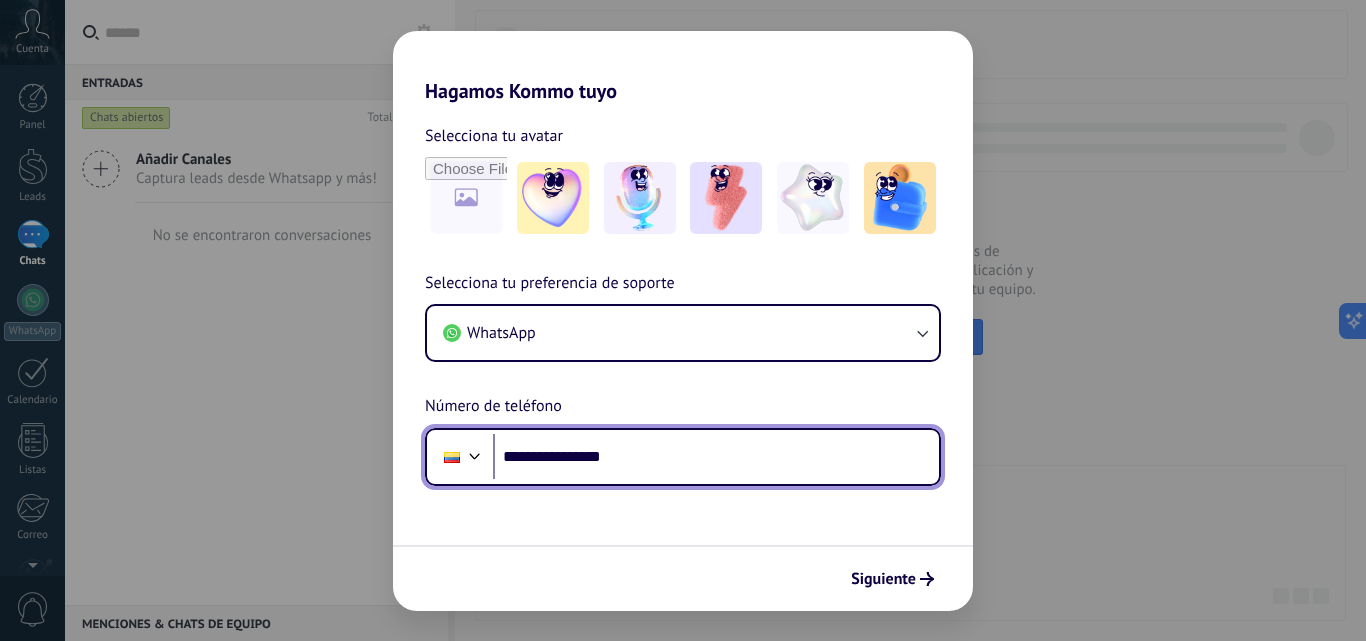 type on "**********" 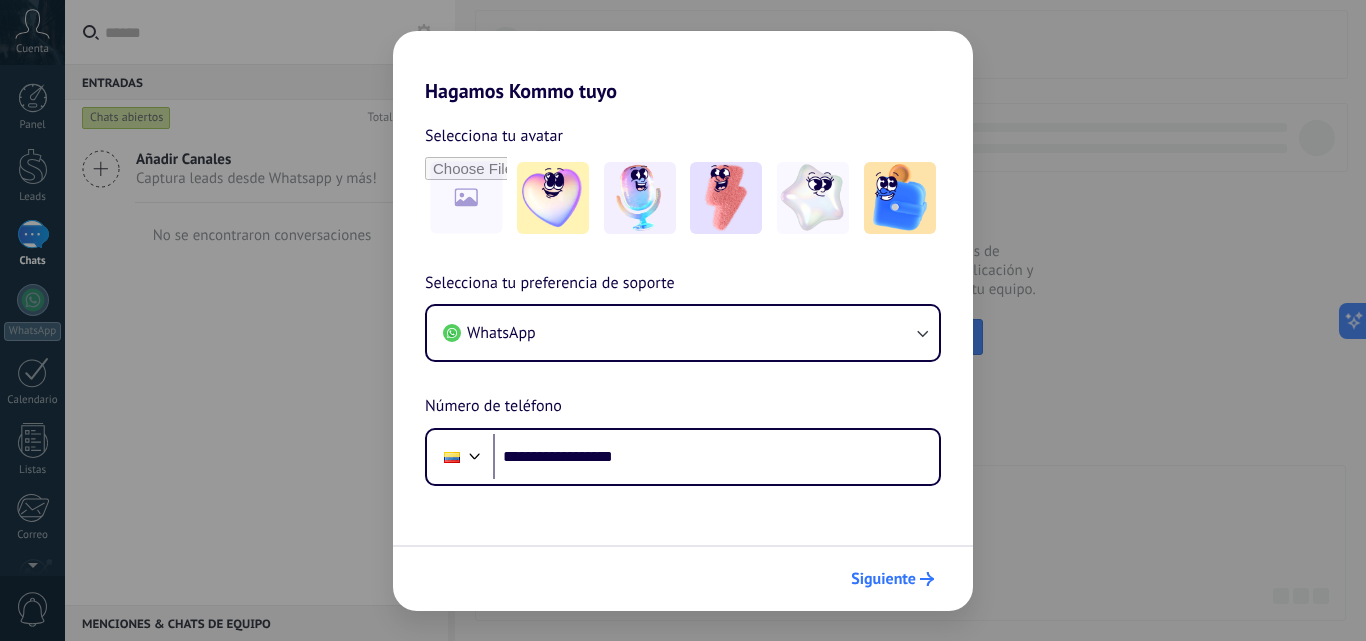 click on "Siguiente" at bounding box center (883, 579) 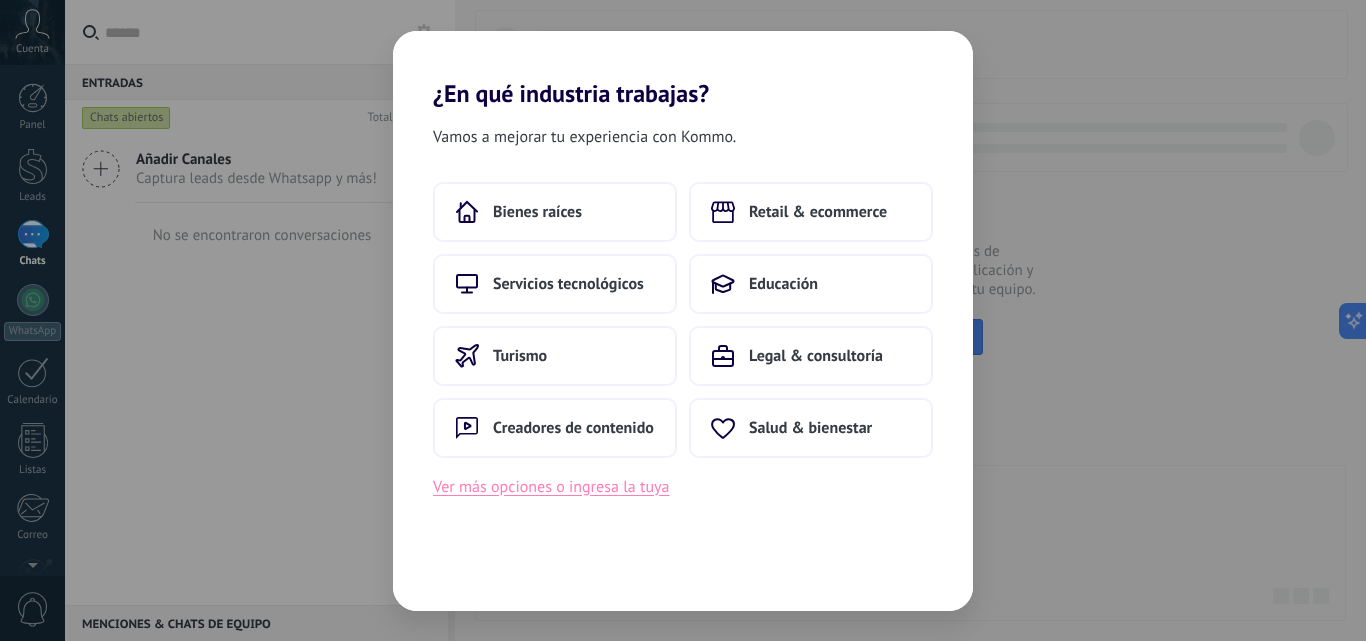 click on "Ver más opciones o ingresa la tuya" at bounding box center (551, 487) 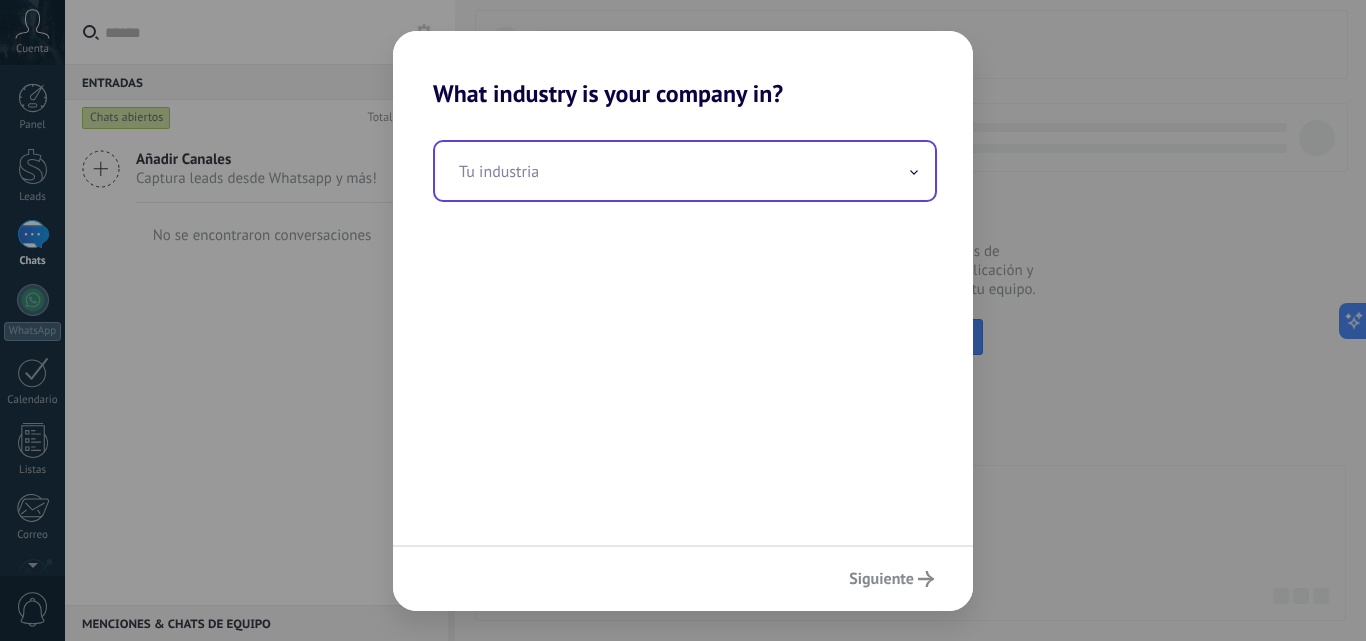 click 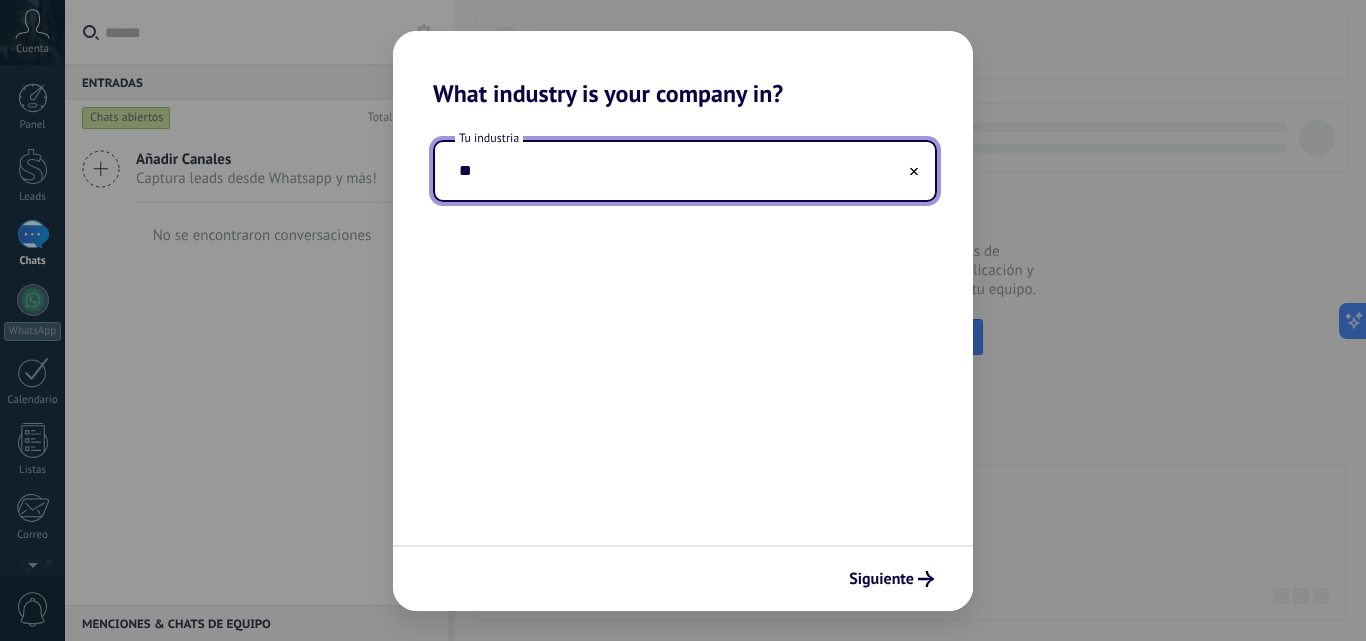 type on "*" 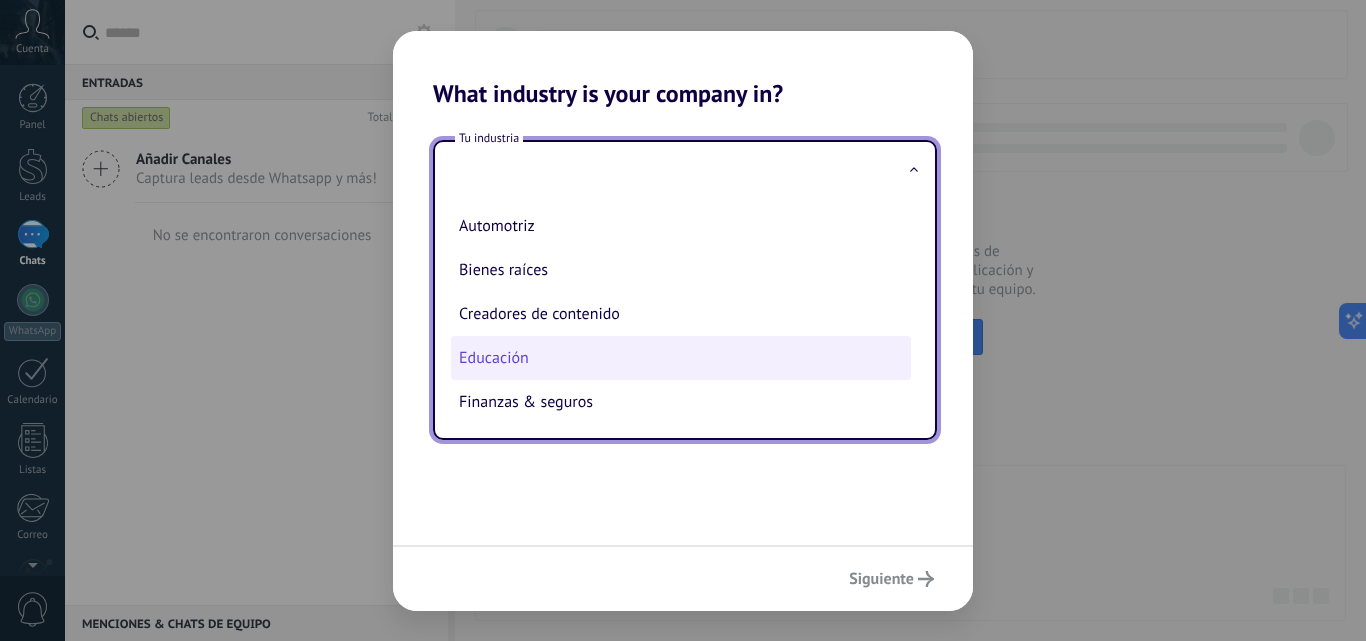 click on "Educación" at bounding box center (681, 358) 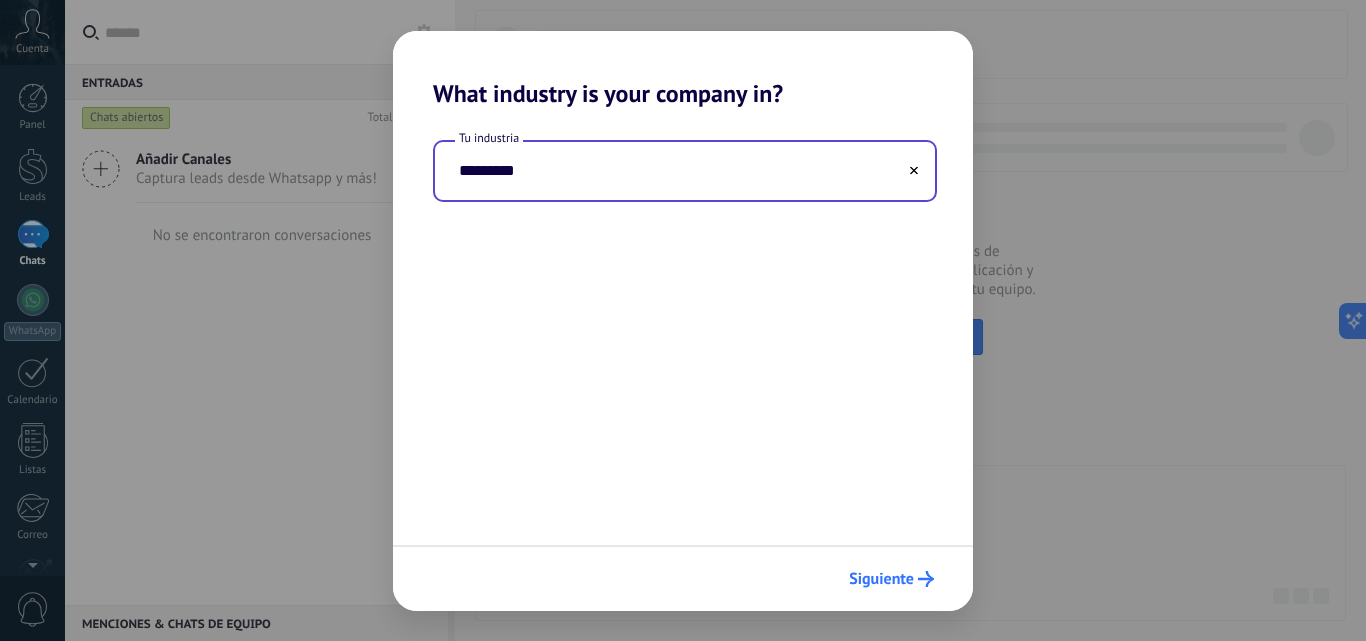 click on "Siguiente" at bounding box center (881, 579) 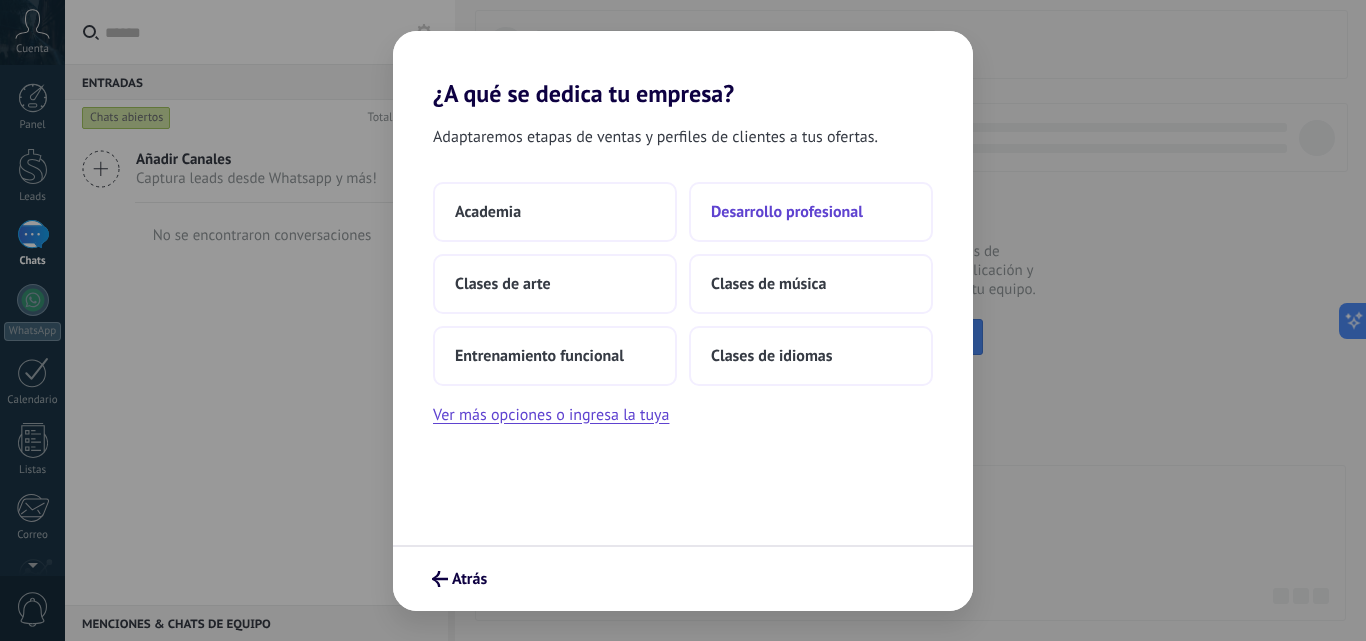click on "Desarrollo profesional" at bounding box center (787, 212) 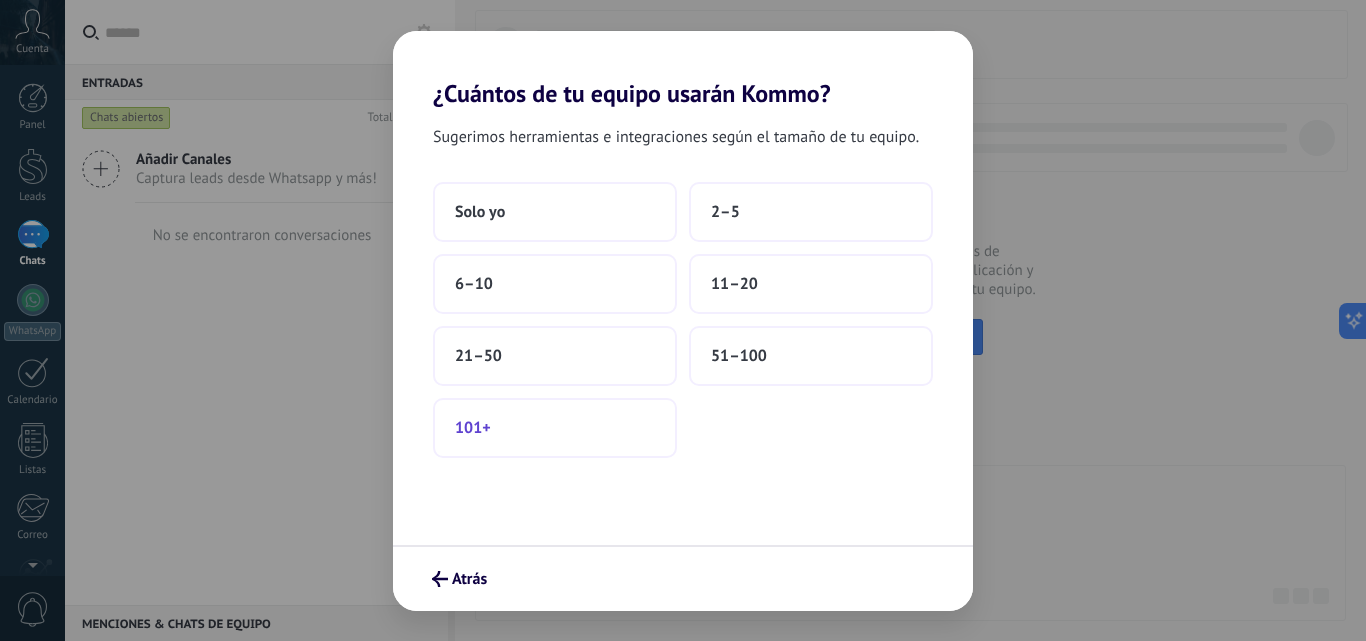 click on "101+" at bounding box center [473, 428] 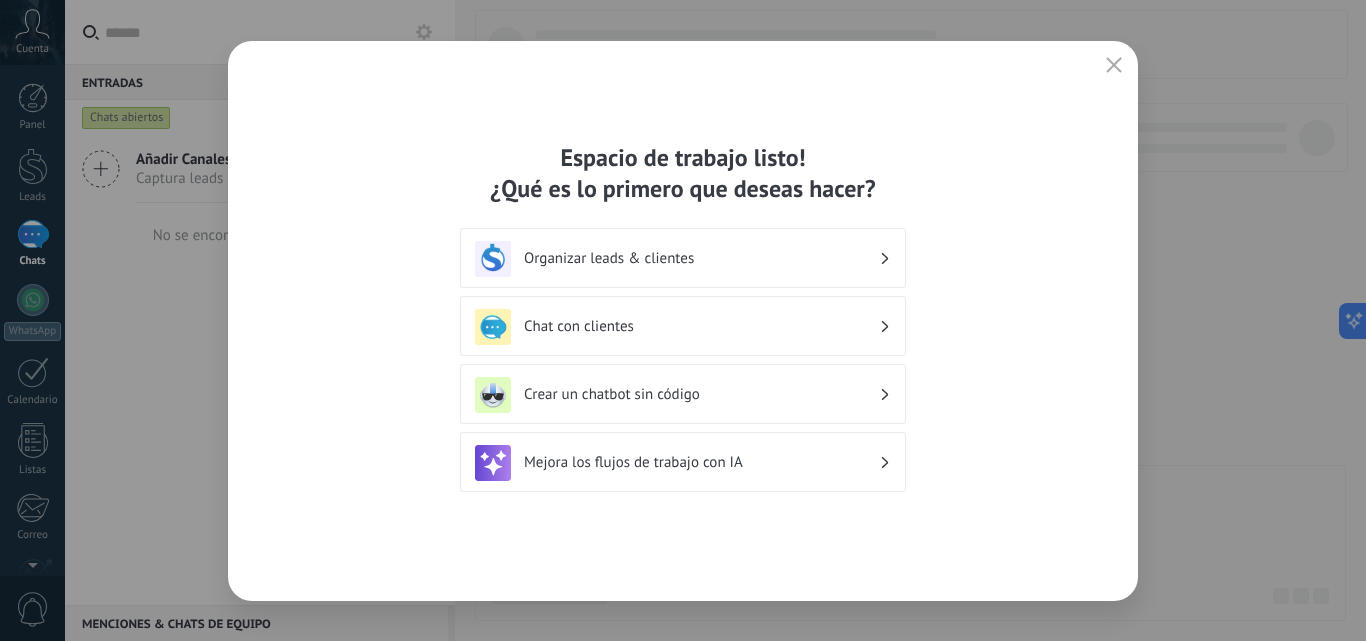 click on "Chat con clientes" at bounding box center (701, 326) 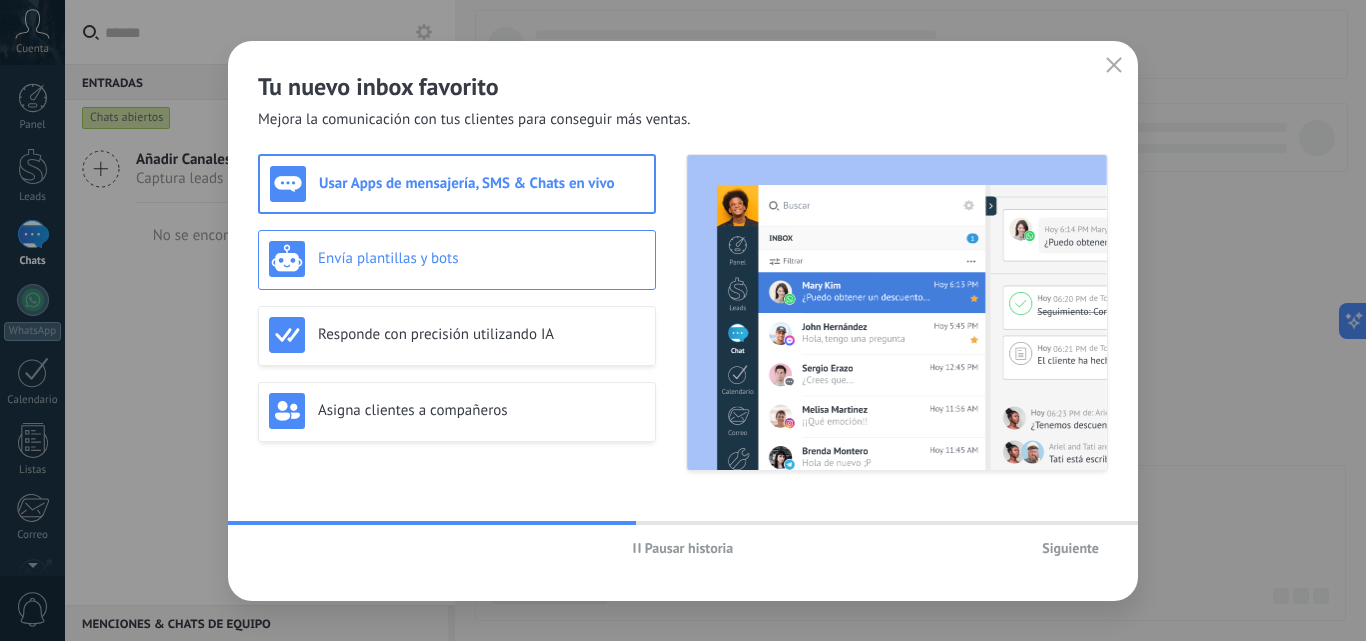 click on "Envía plantillas y bots" at bounding box center (457, 259) 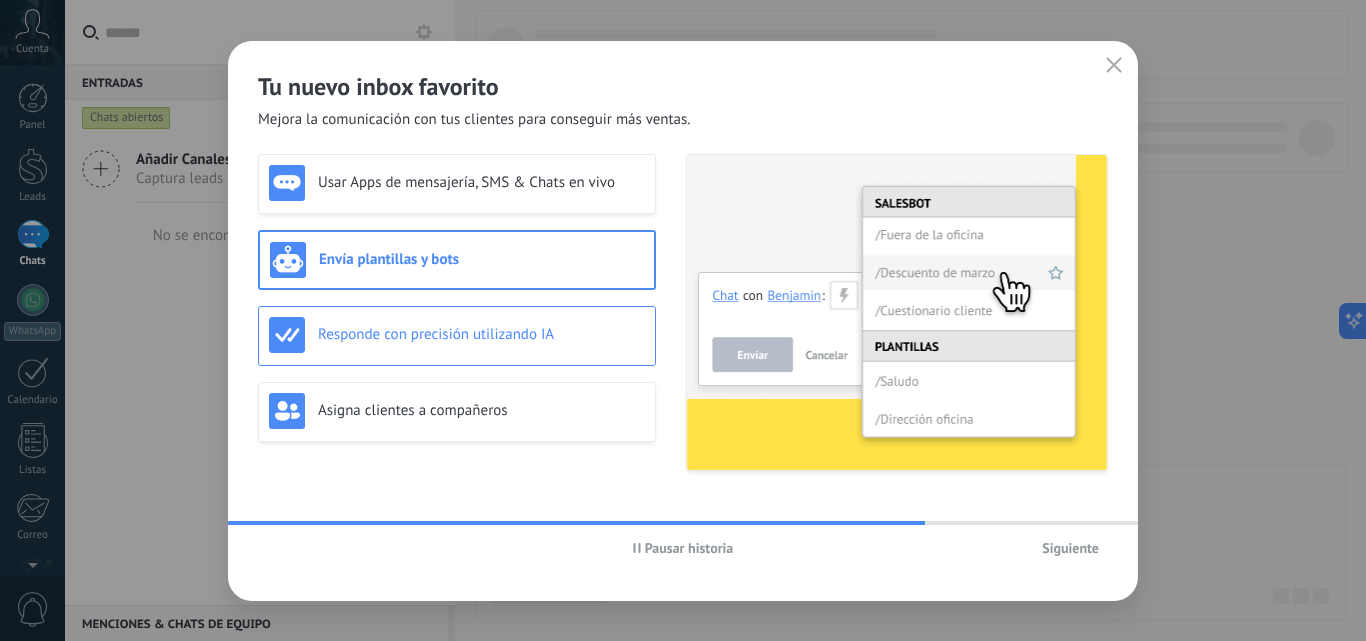 click on "Responde con precisión utilizando IA" at bounding box center [481, 334] 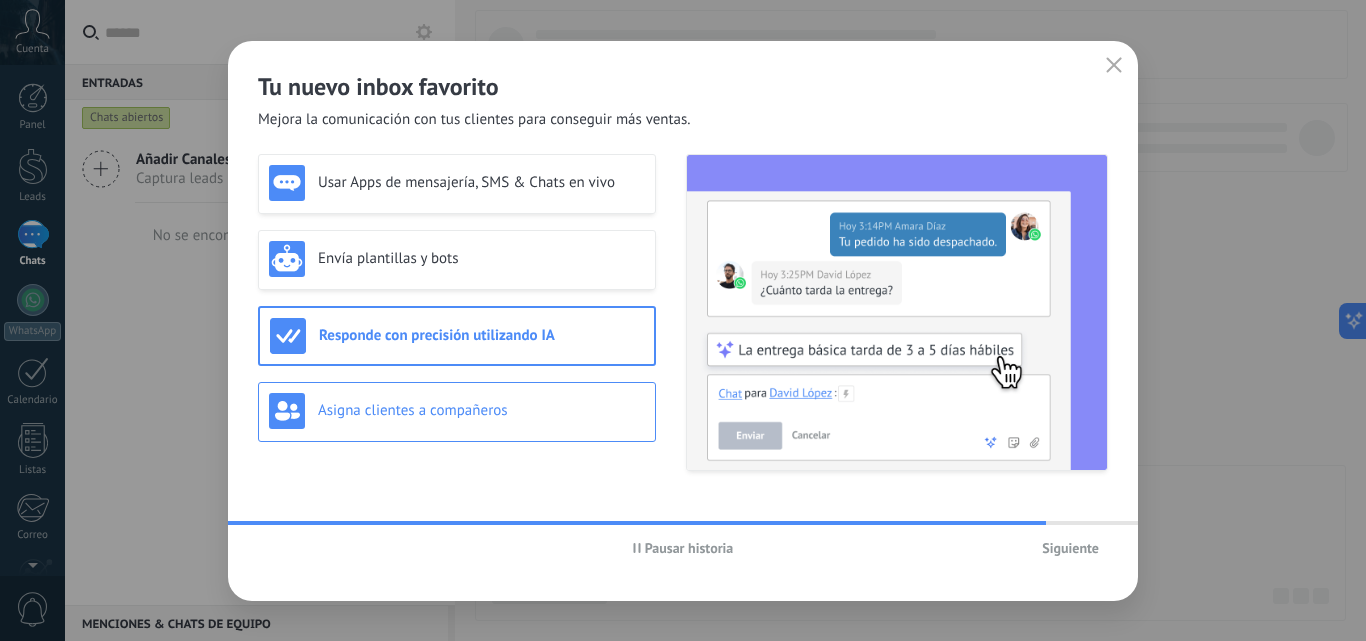 click on "Asigna clientes a compañeros" at bounding box center [481, 410] 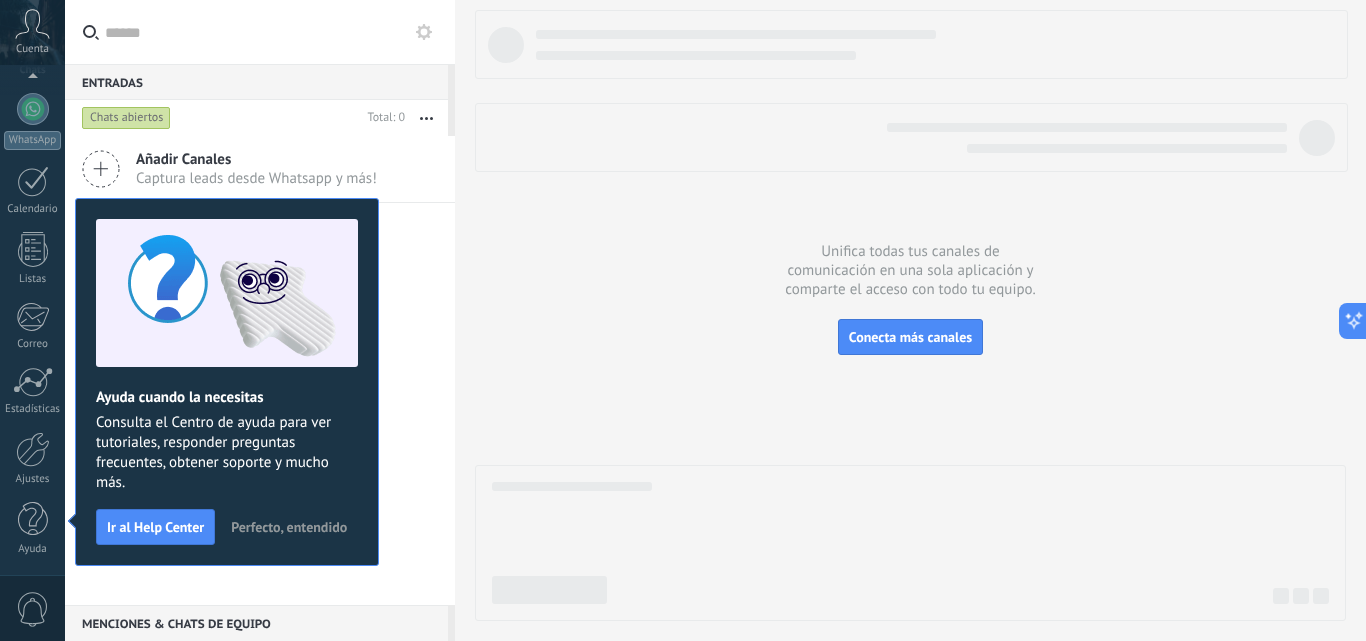 scroll, scrollTop: 0, scrollLeft: 0, axis: both 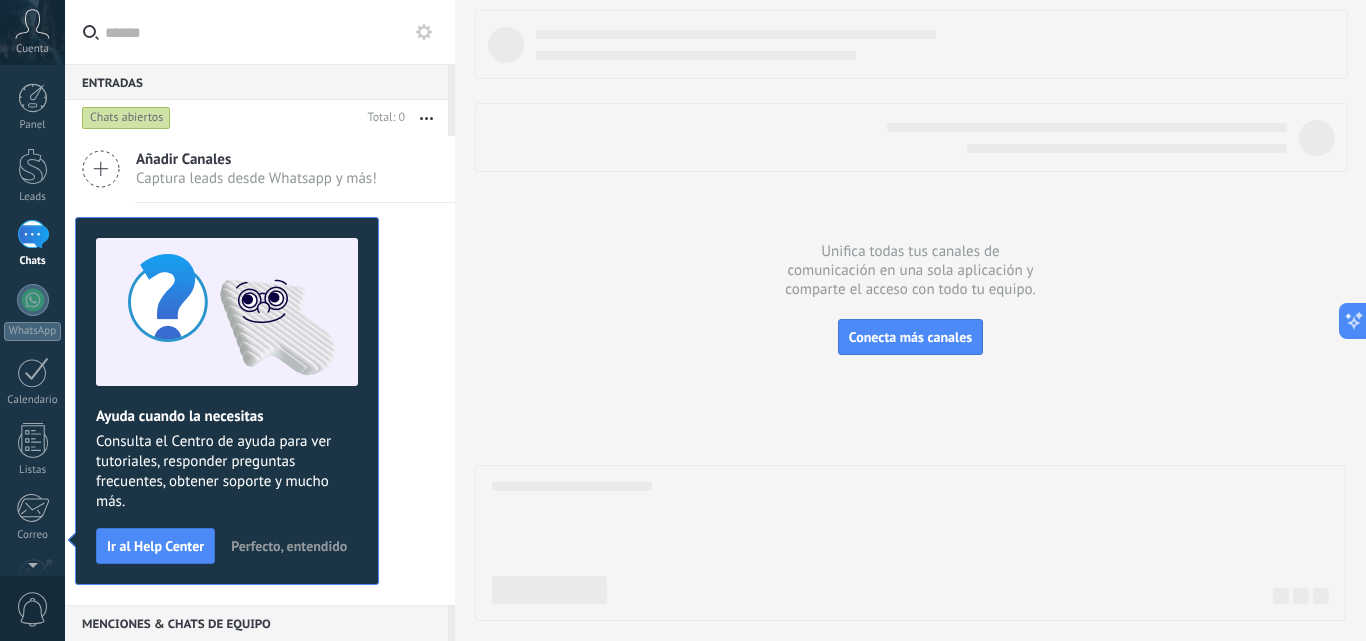 click on "Perfecto, entendido" at bounding box center (289, 546) 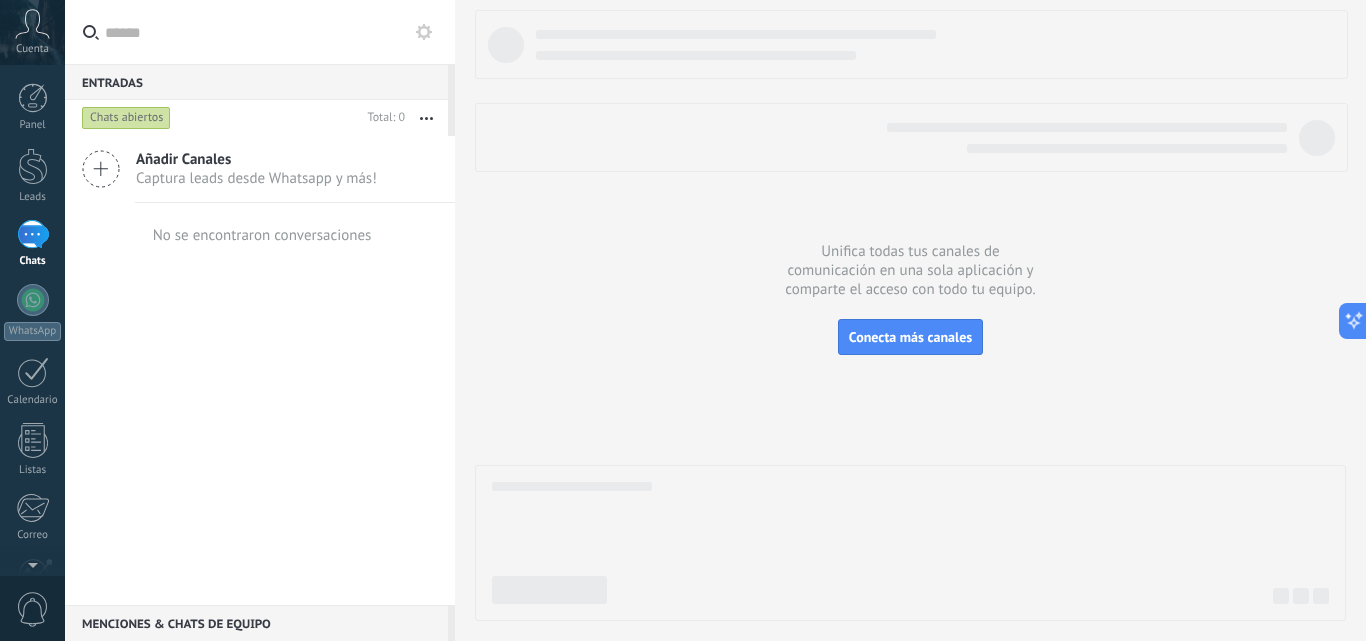 click 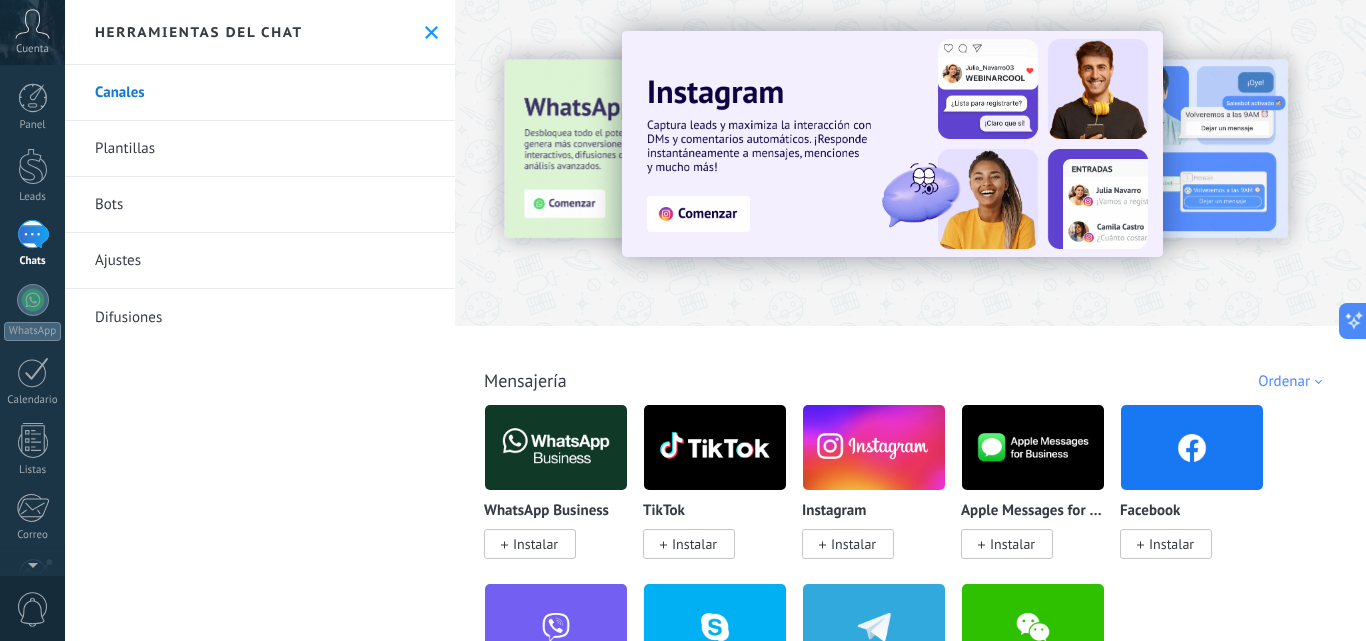 click on "Instalar" at bounding box center [535, 544] 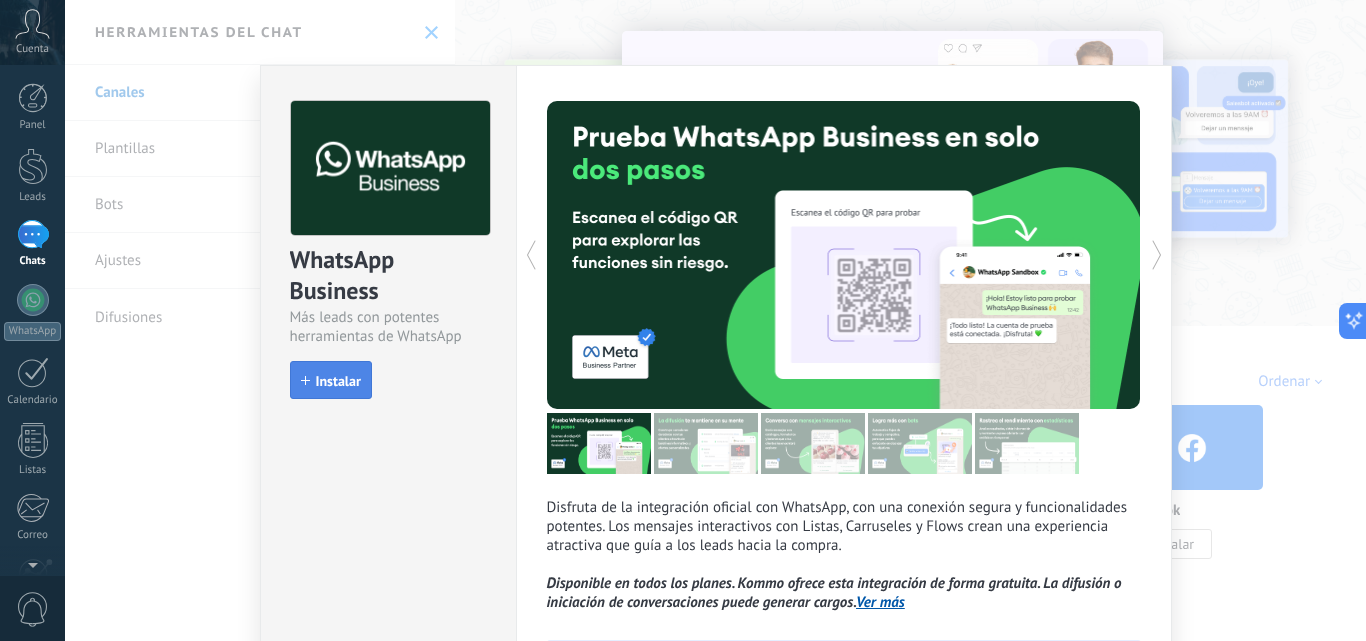 click on "Instalar" at bounding box center (338, 381) 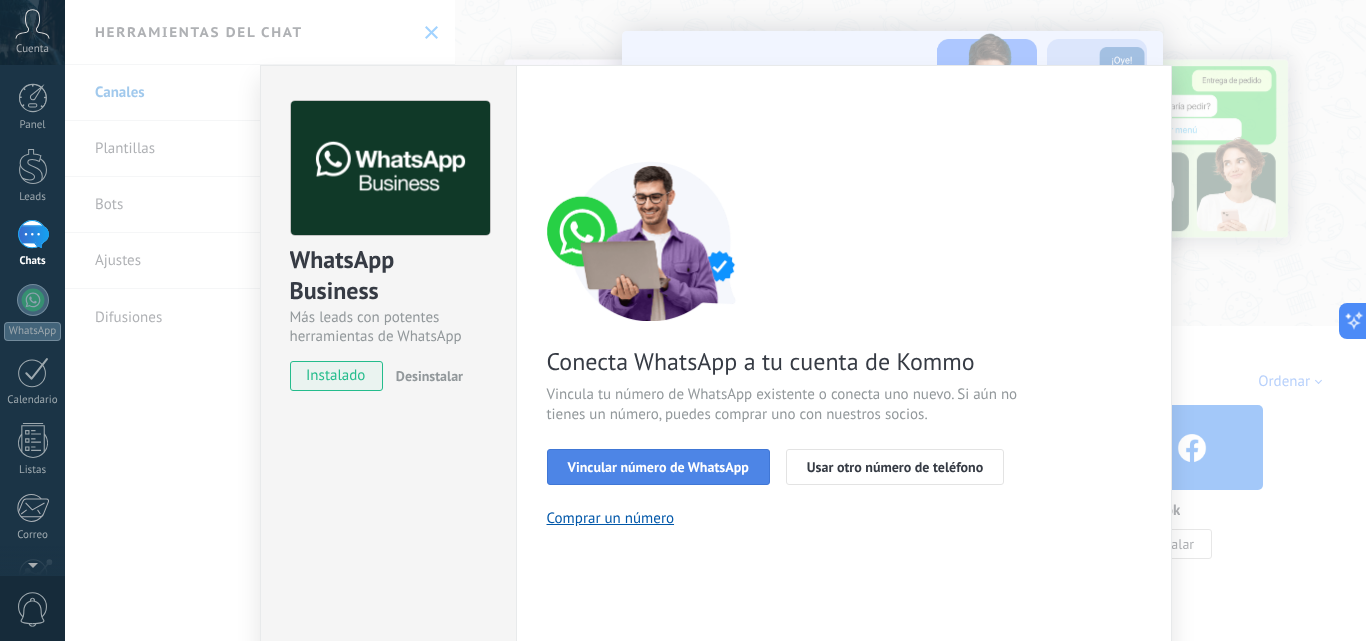 click on "Vincular número de WhatsApp" at bounding box center (658, 467) 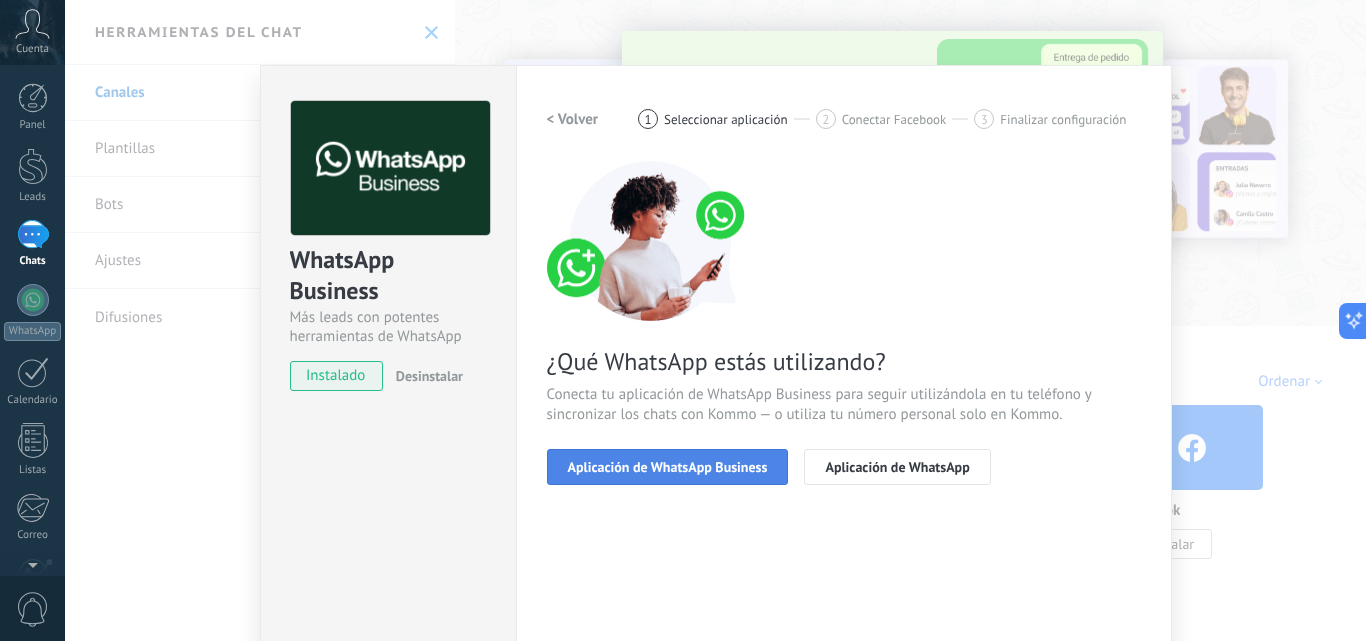 click on "Aplicación de WhatsApp Business" at bounding box center [668, 467] 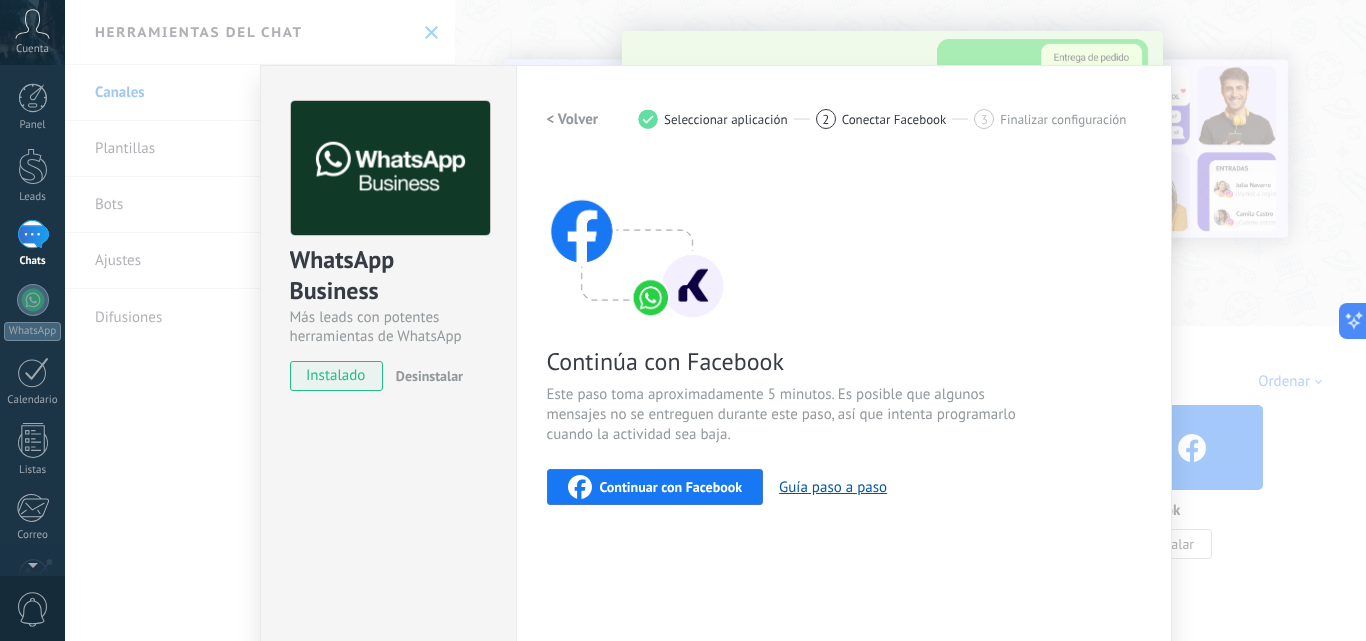 click on "Continuar con Facebook" at bounding box center [671, 487] 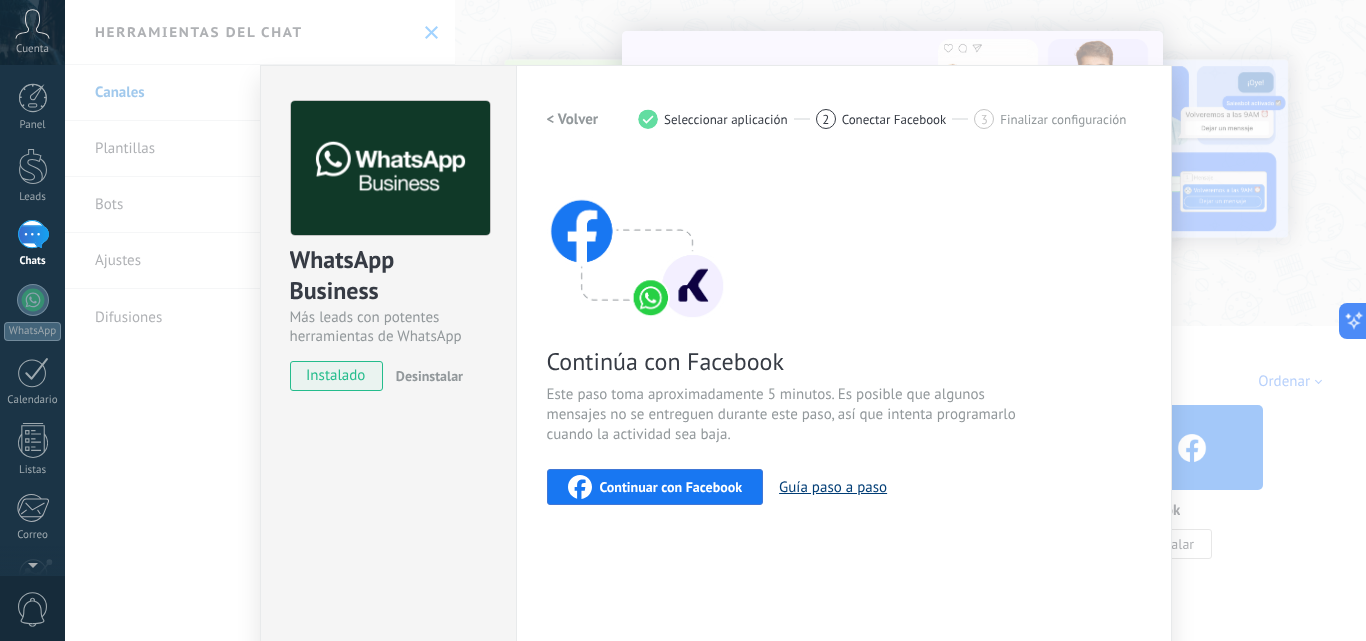 click on "Guía paso a paso" at bounding box center [833, 487] 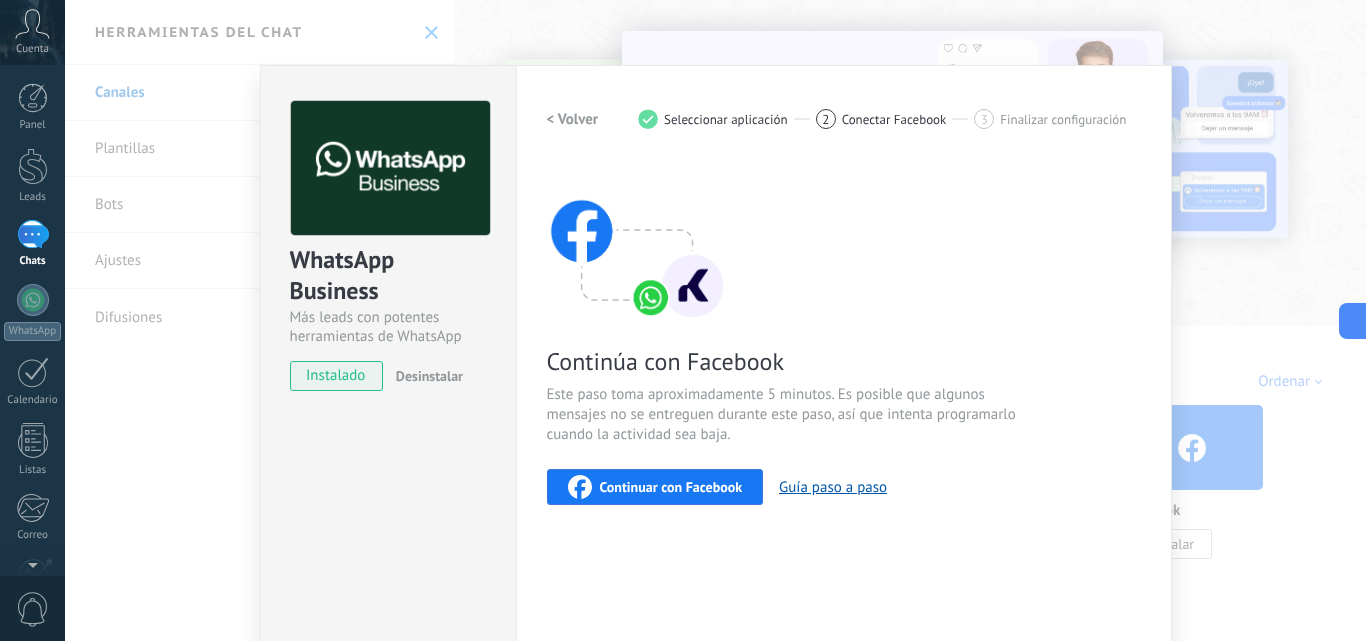 click on "WhatsApp Business Más leads con potentes herramientas de WhatsApp instalado Desinstalar ¿Quieres probar la integración primero?   Escanea el código QR   para ver cómo funciona. ¿Quieres probar la integración primero?   Escanea el código QR   para ver cómo funciona. Configuraciones Autorizaciones Esta pestaña registra a los usuarios que han concedido acceso a las integración a esta cuenta. Si deseas remover la posibilidad que un usuario pueda enviar solicitudes a la cuenta en nombre de esta integración, puedes revocar el acceso. Si el acceso a todos los usuarios es revocado, la integración dejará de funcionar. Esta aplicacion está instalada, pero nadie le ha dado acceso aun. WhatsApp Cloud API más _:  Guardar < Volver 1 Seleccionar aplicación 2 Conectar Facebook  3 Finalizar configuración Continúa con Facebook Este paso toma aproximadamente 5 minutos. Es posible que algunos mensajes no se entreguen durante este paso, así que intenta programarlo cuando la actividad sea baja." at bounding box center (715, 320) 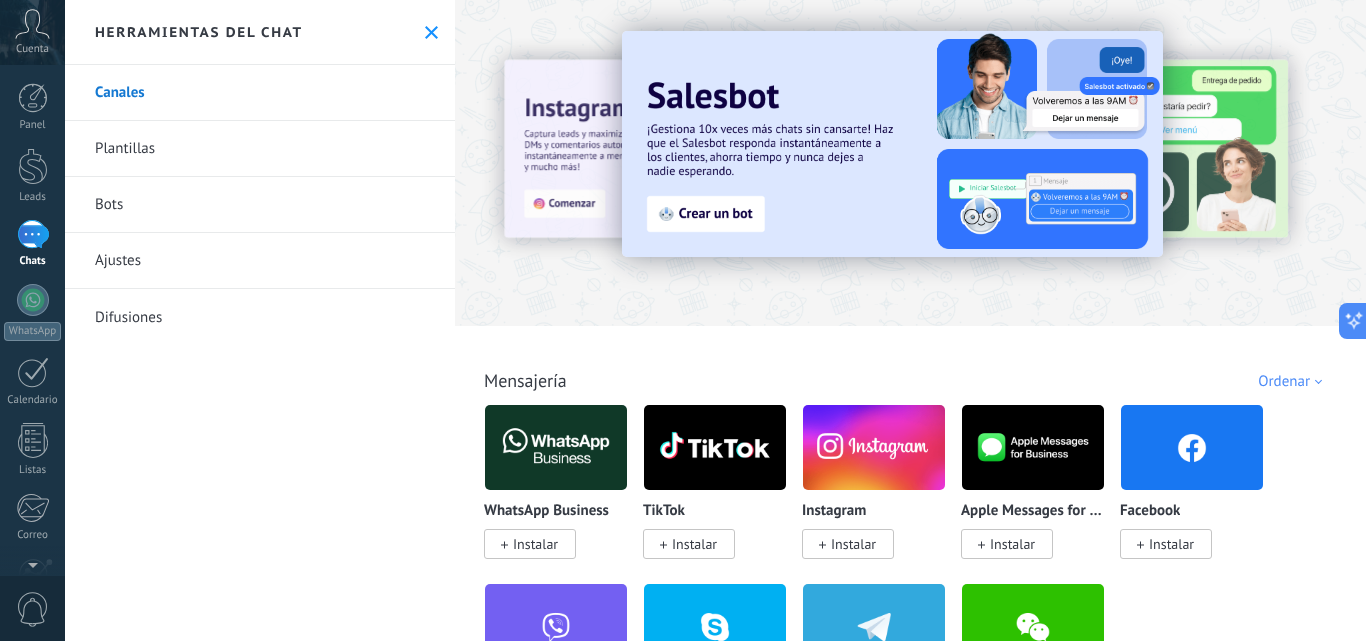 click on "Plantillas" at bounding box center (260, 149) 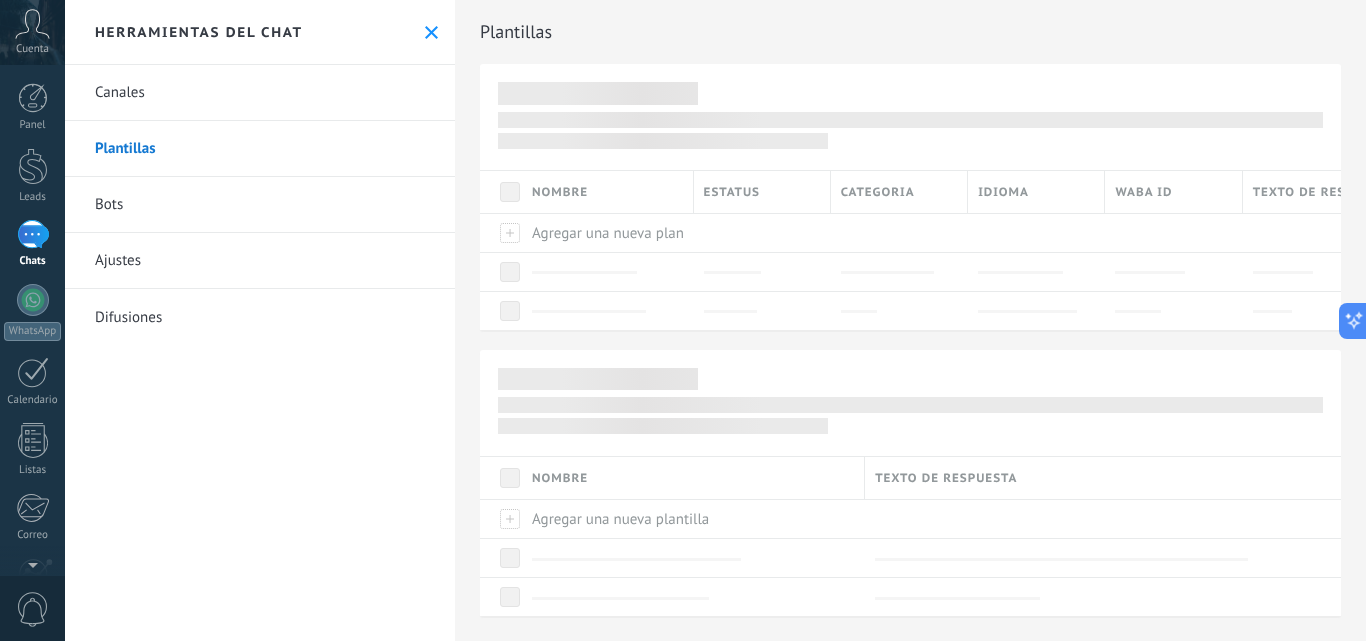 click on "Bots" at bounding box center (260, 205) 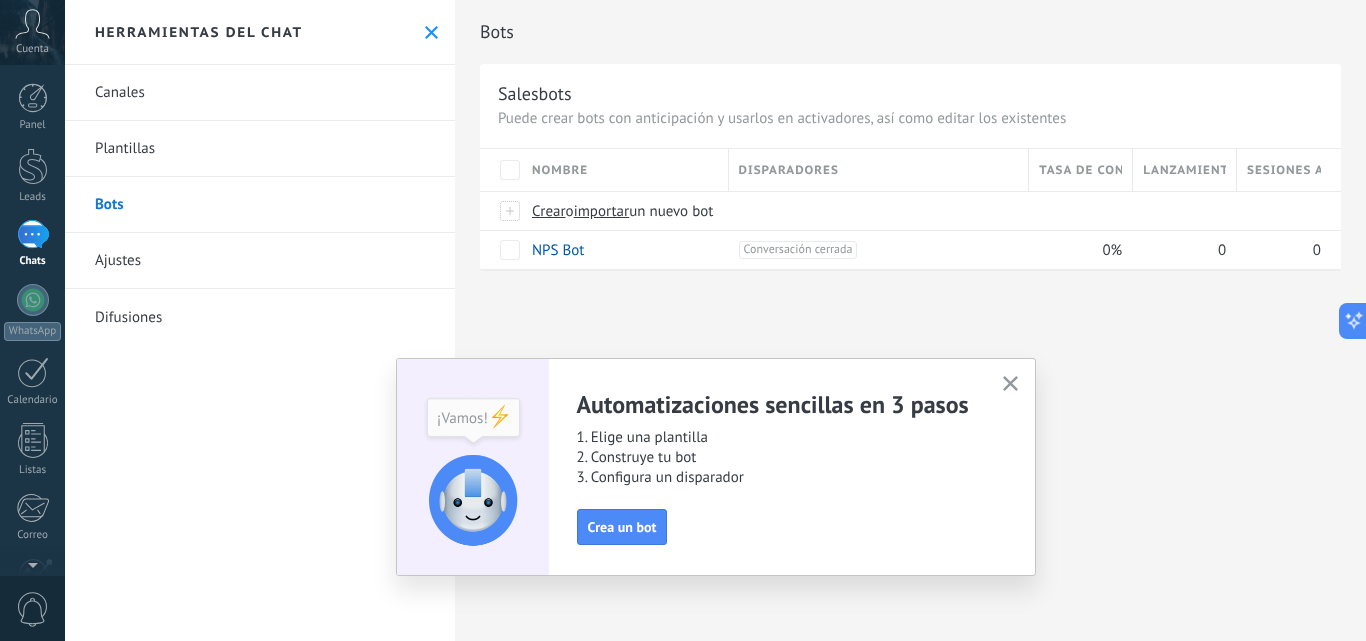 click 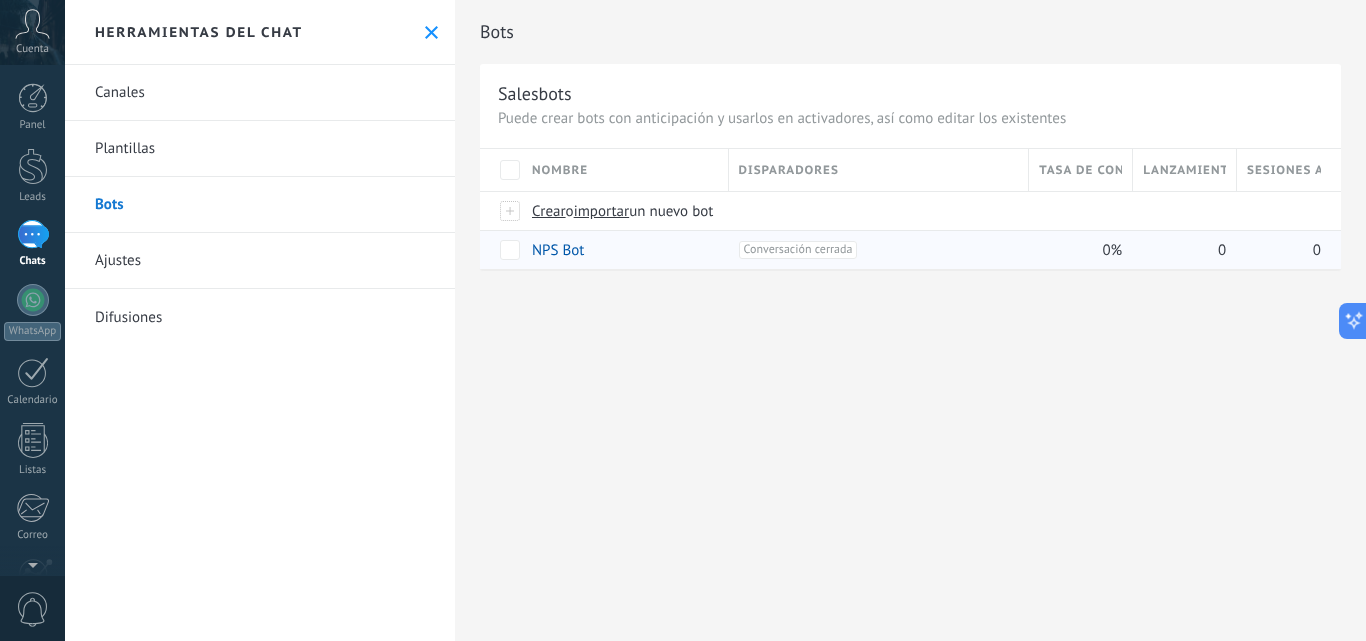 click on "Conversación cerrada +0" at bounding box center (798, 250) 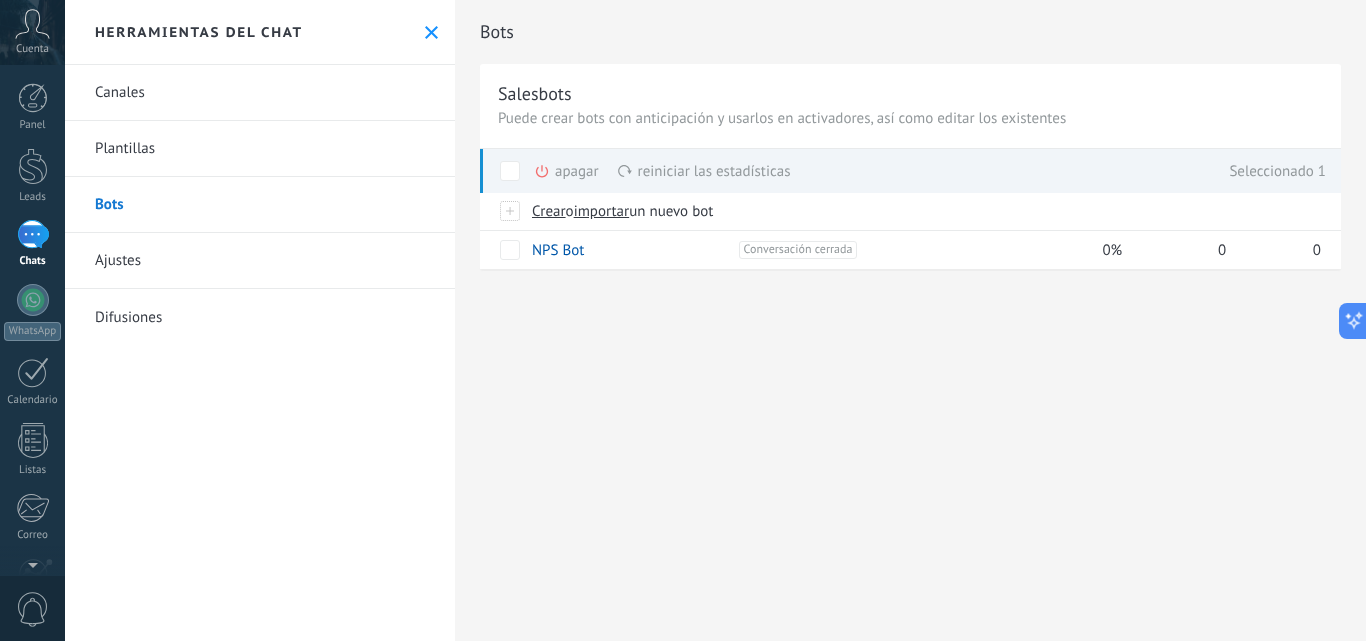 click on "reiniciar las estadísticas màs" at bounding box center (704, 171) 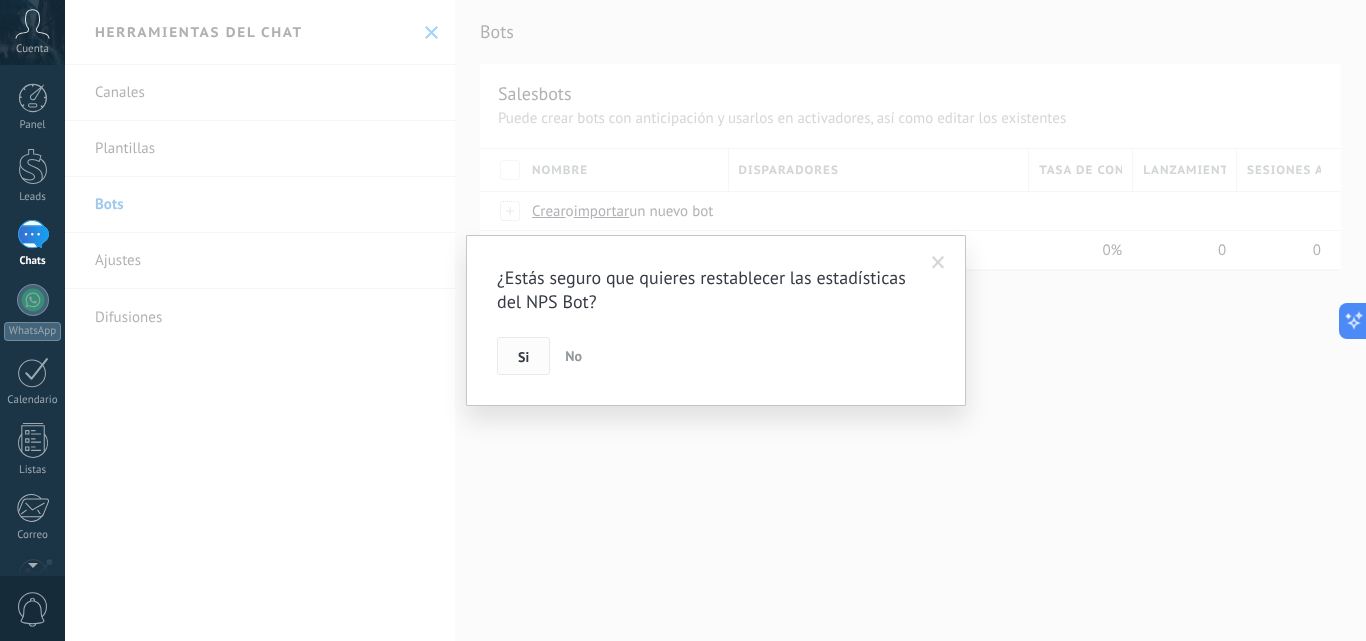 click on "Si" at bounding box center (523, 356) 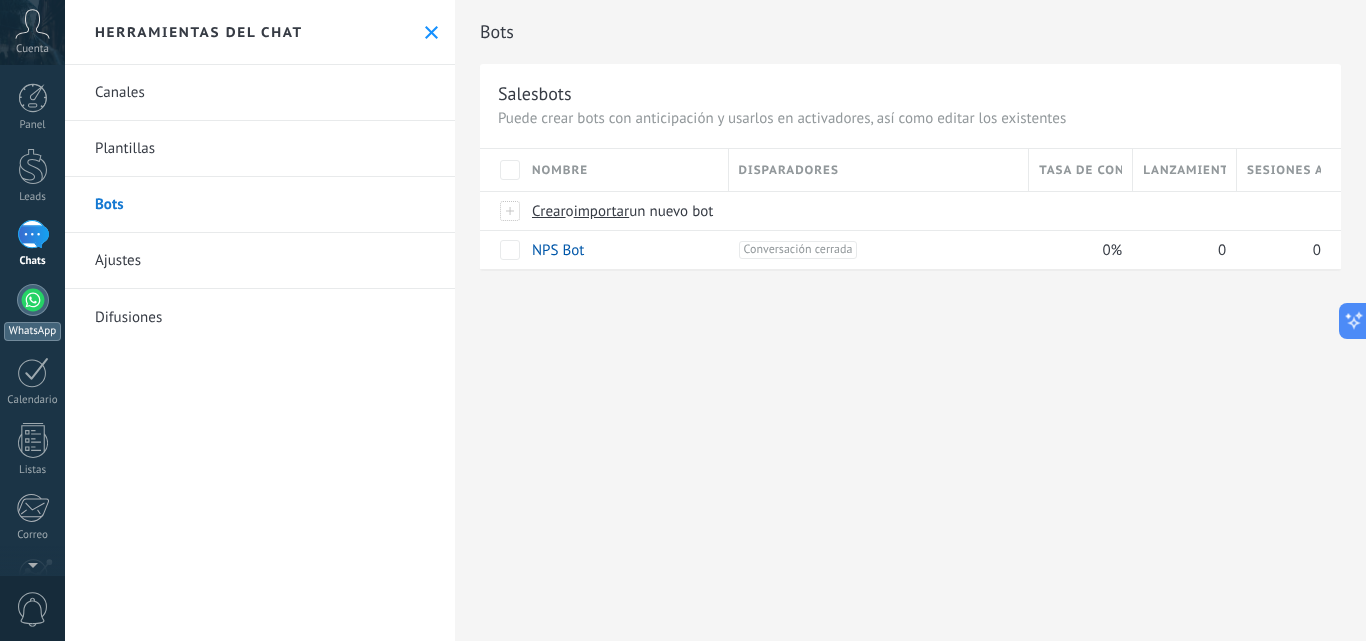click at bounding box center (33, 300) 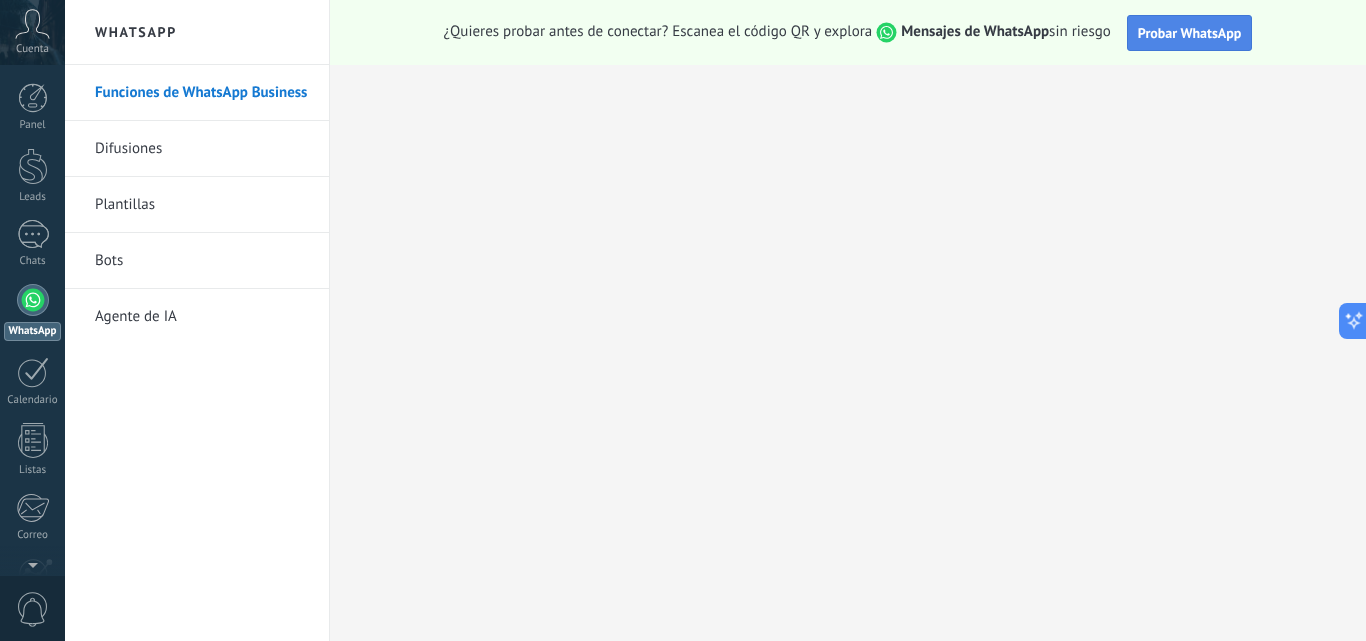 click on "Probar WhatsApp" at bounding box center [1190, 33] 